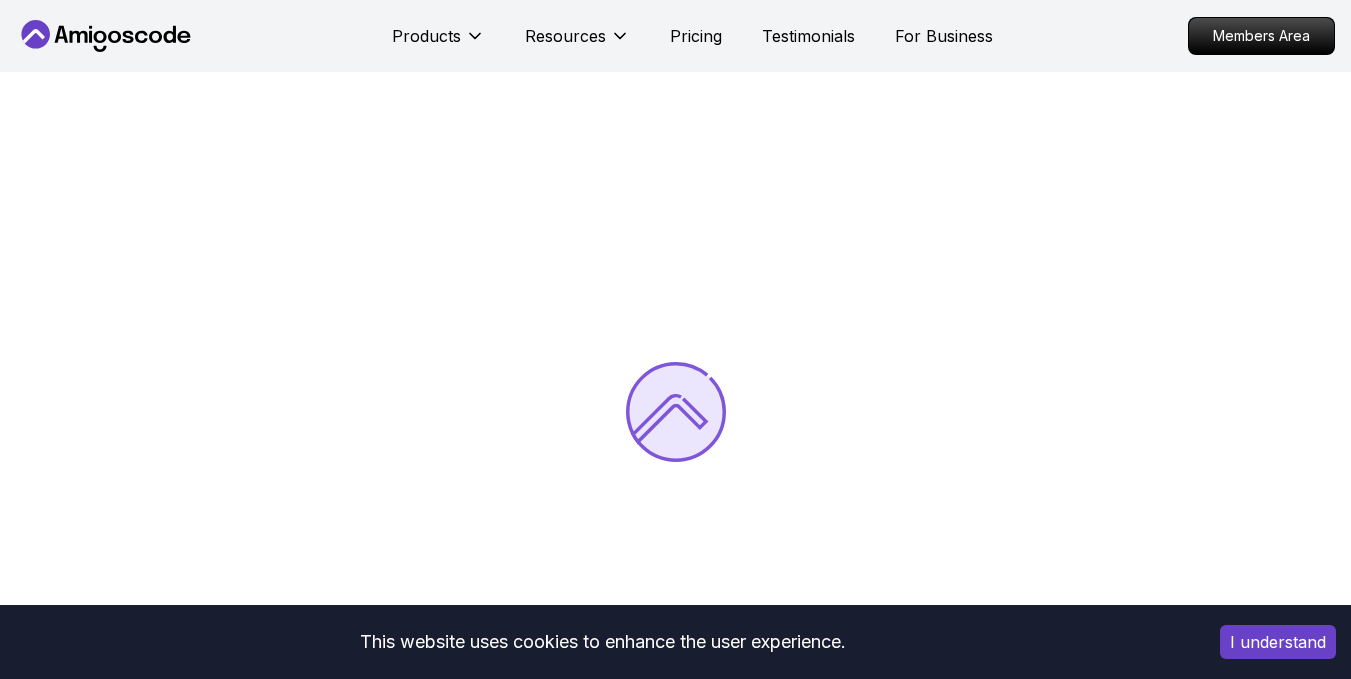 scroll, scrollTop: 0, scrollLeft: 0, axis: both 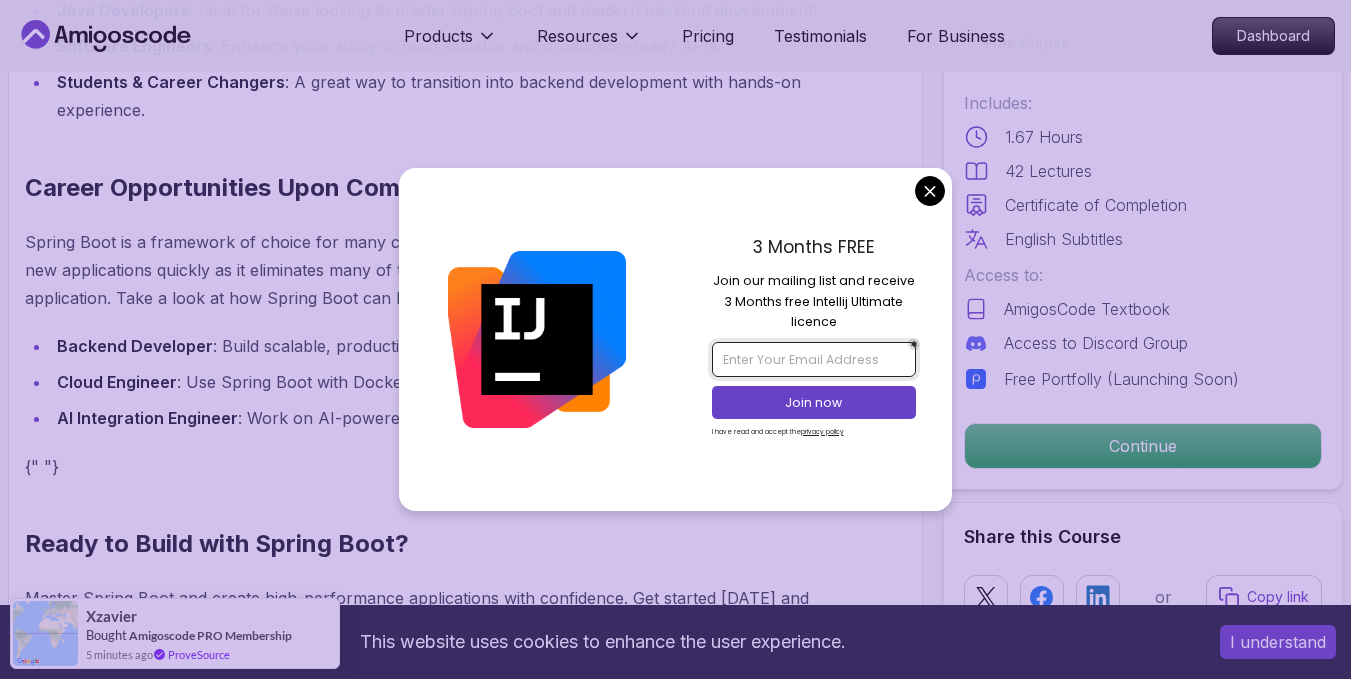 click at bounding box center (814, 359) 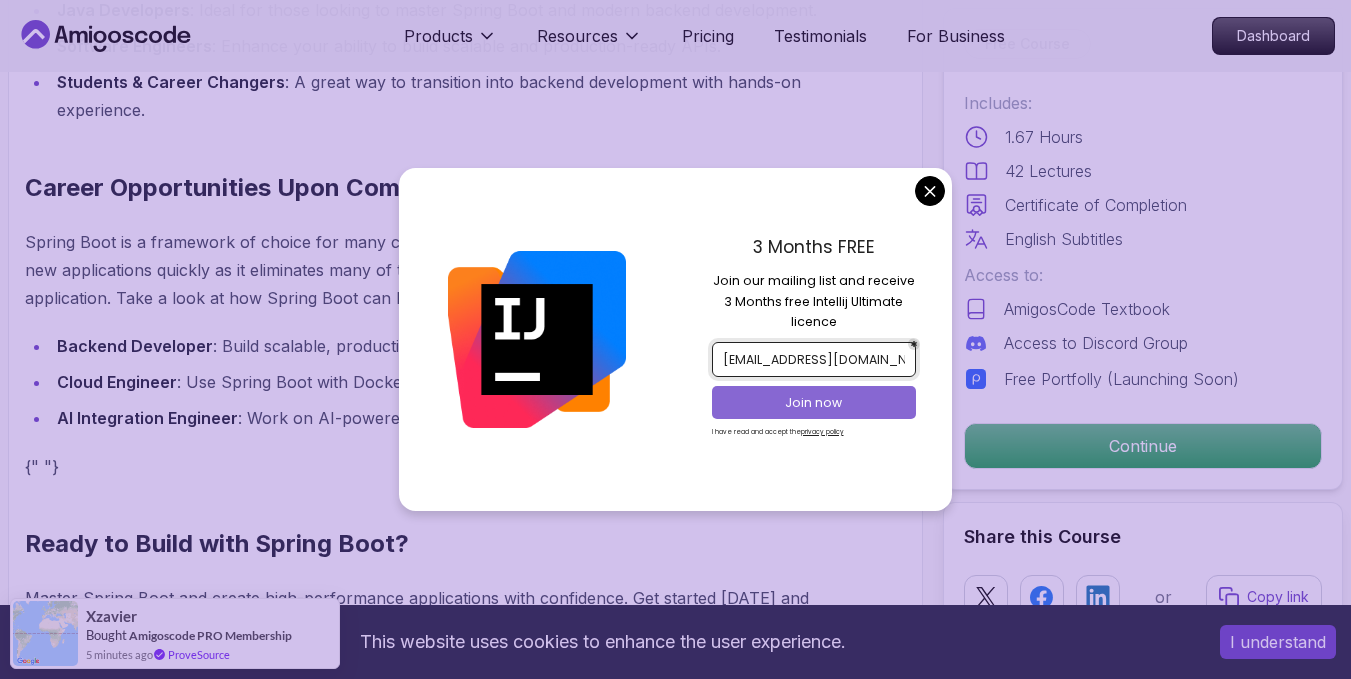 click on "Join now" at bounding box center [814, 403] 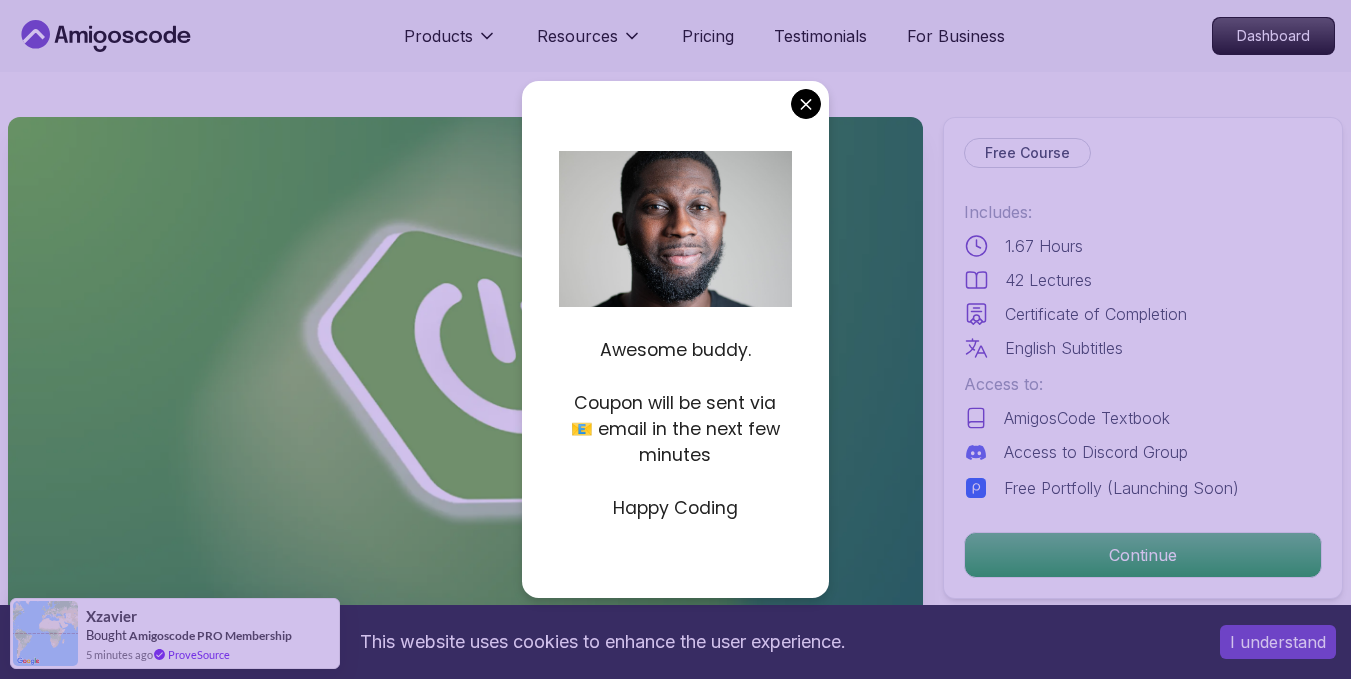 scroll, scrollTop: 0, scrollLeft: 0, axis: both 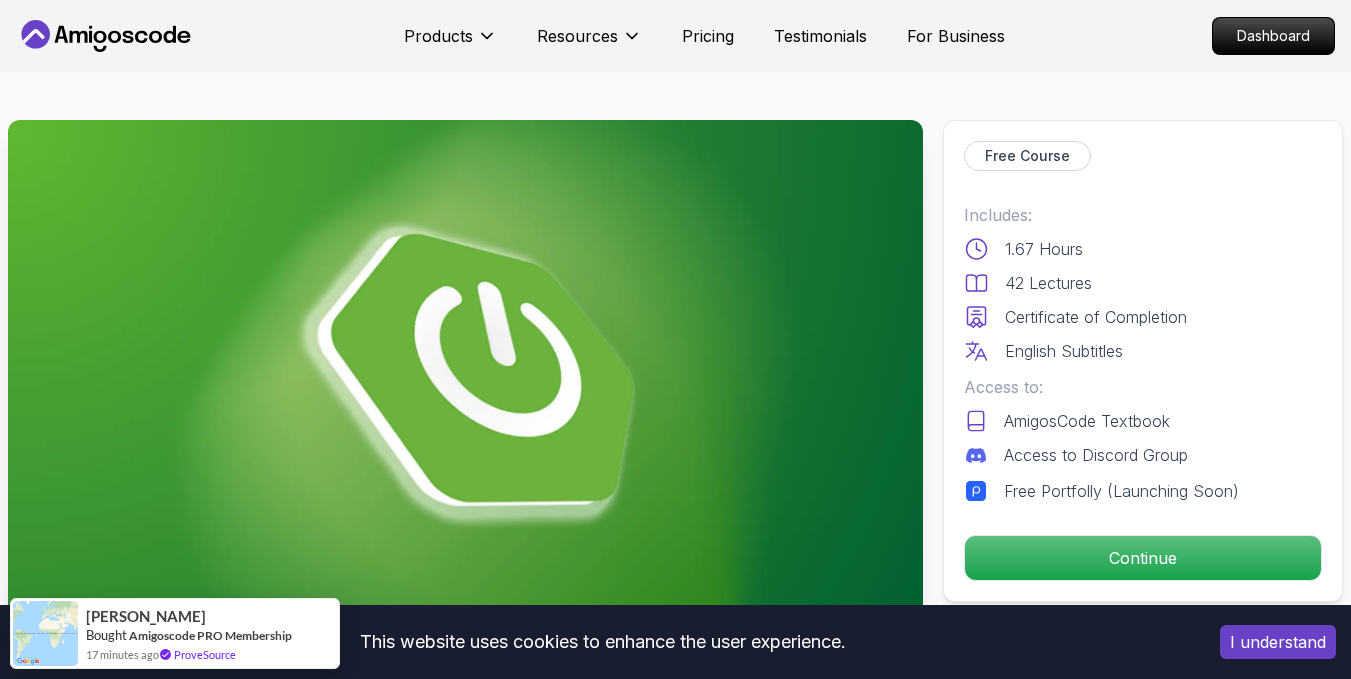 click on "This website uses cookies to enhance the user experience. I understand Products Resources Pricing Testimonials For Business Dashboard Products Resources Pricing Testimonials For Business Dashboard Spring Boot for Beginners Build a CRUD API with Spring Boot and PostgreSQL database using Spring Data JPA and Spring AI Mama Samba Braima Djalo  /   Instructor Free Course Includes: 1.67 Hours 42 Lectures Certificate of Completion English Subtitles Access to: AmigosCode Textbook Access to Discord Group Free Portfolly (Launching Soon) Continue Share this Course or Copy link Got a Team of 5 or More? With one subscription, give your entire team access to all courses and features. Check our Business Plan Mama Samba Braima Djalo  /   Instructor What you will learn java spring spring-boot postgres terminal ai git github chatgpt The Basics of Spring - Learn the fundamental concepts and features of the Spring framework. Spring Boot - Understand how to use Spring Boot to simplify the development of Spring applications." at bounding box center [675, 4602] 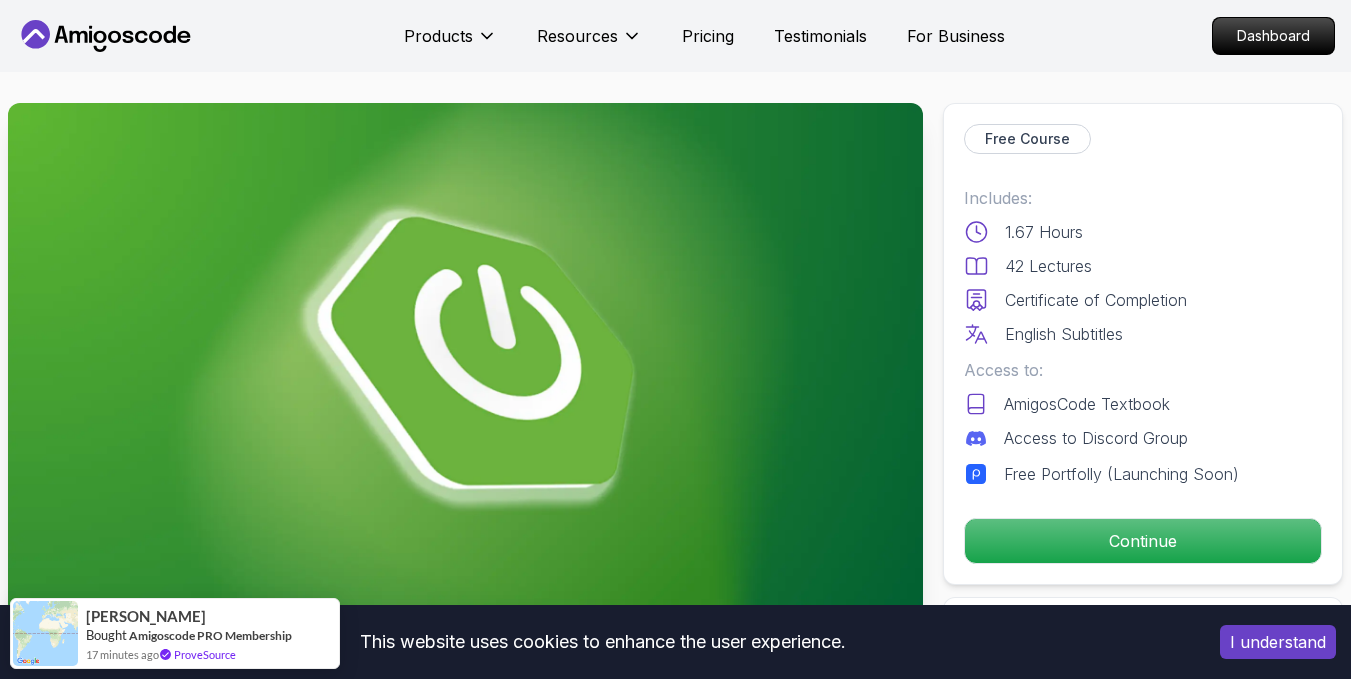 scroll, scrollTop: 0, scrollLeft: 0, axis: both 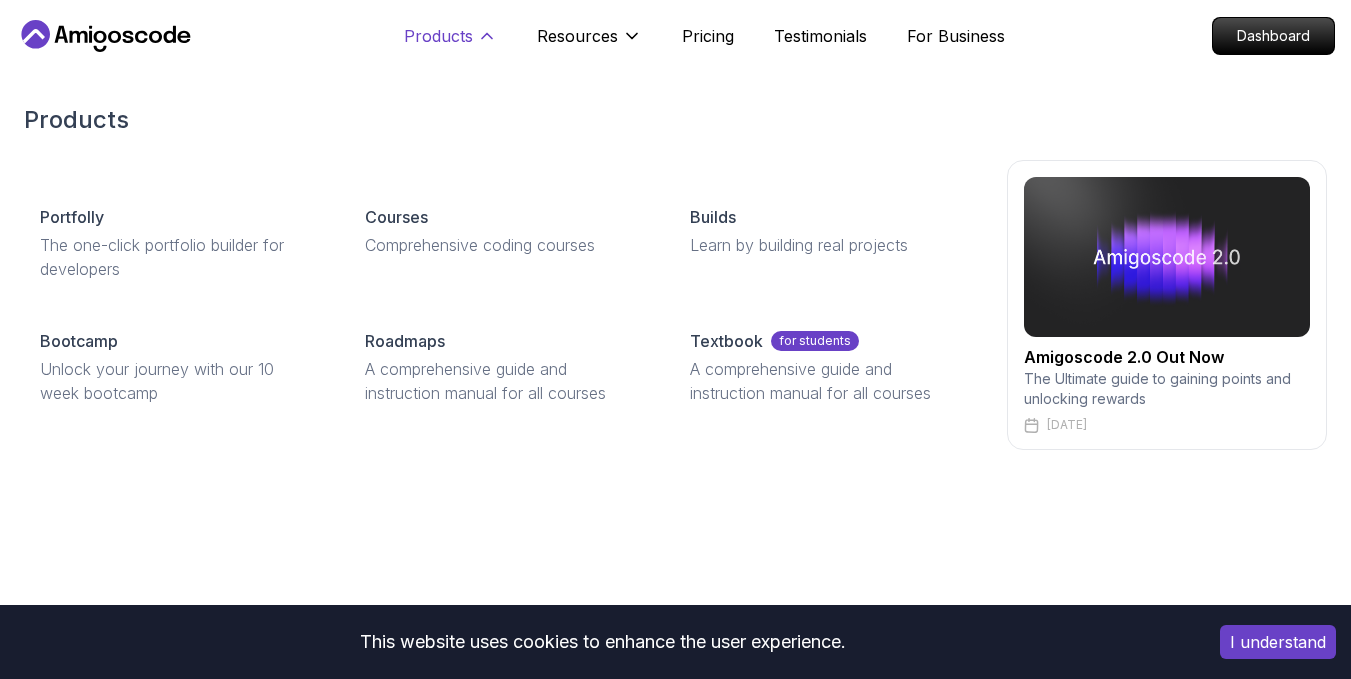 click on "Products" at bounding box center (438, 36) 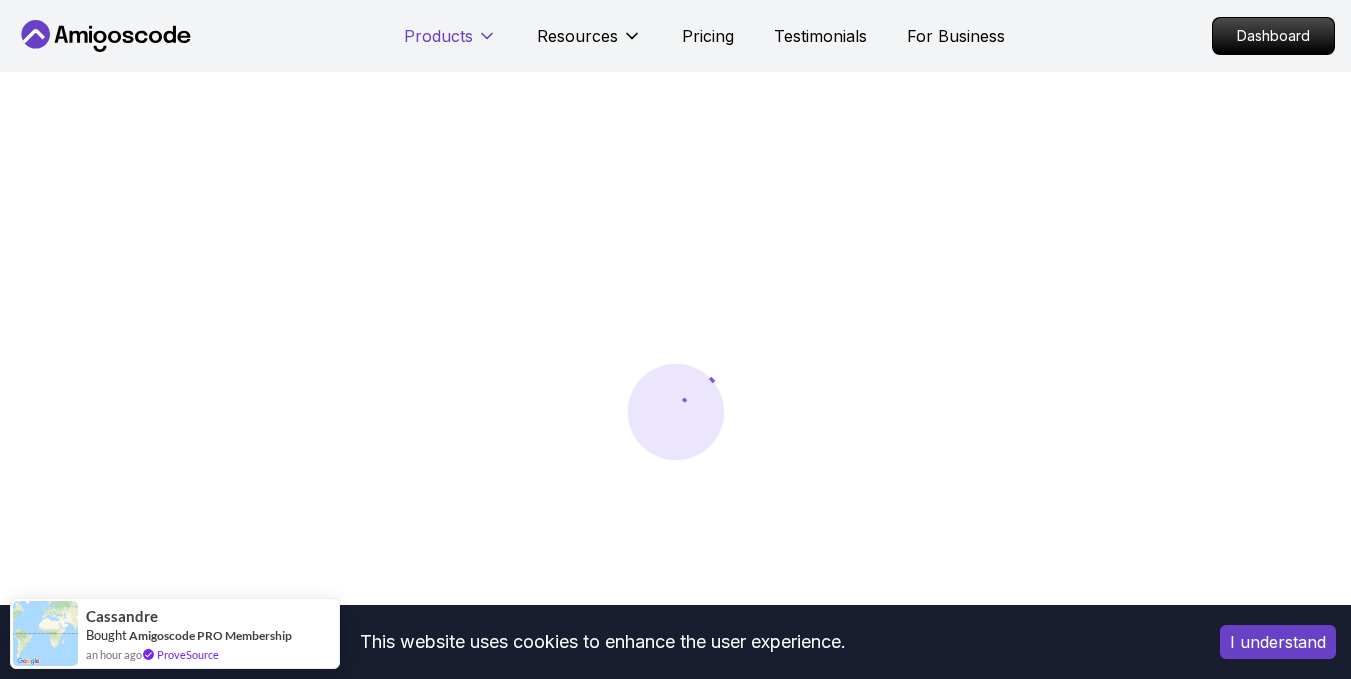 click on "Products" at bounding box center (438, 36) 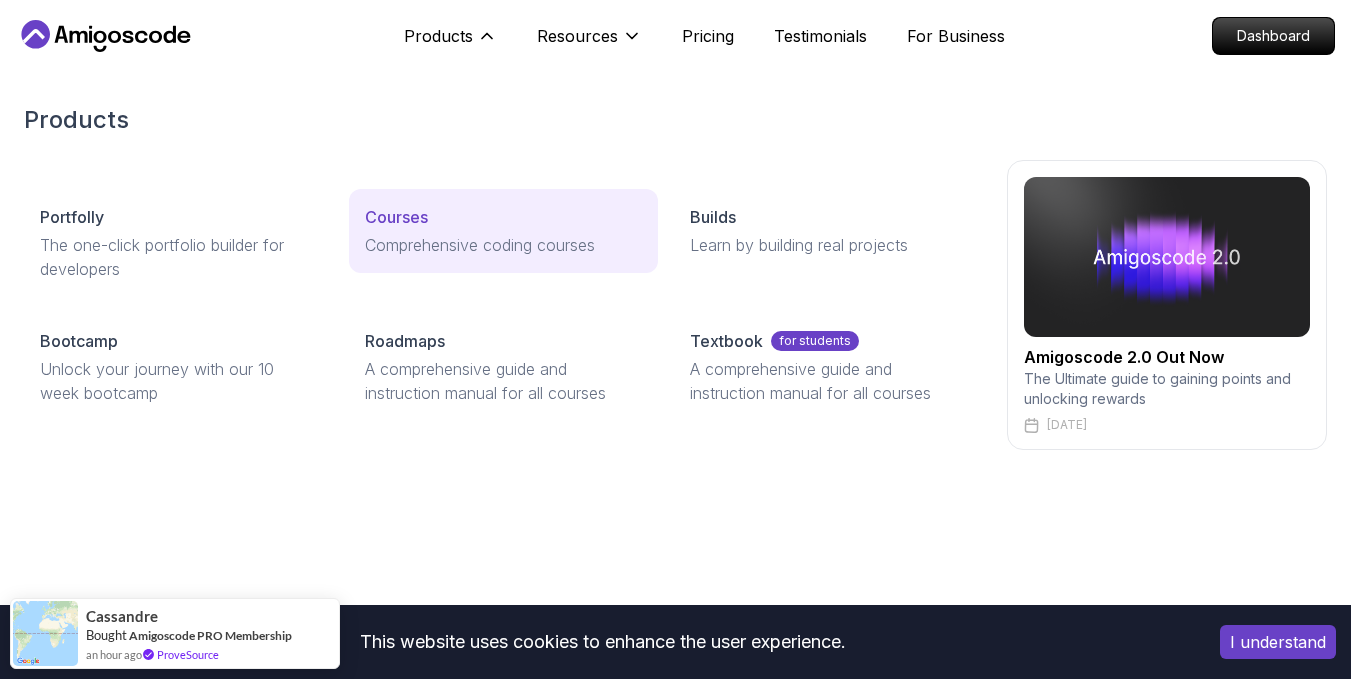 click on "Courses" at bounding box center [396, 217] 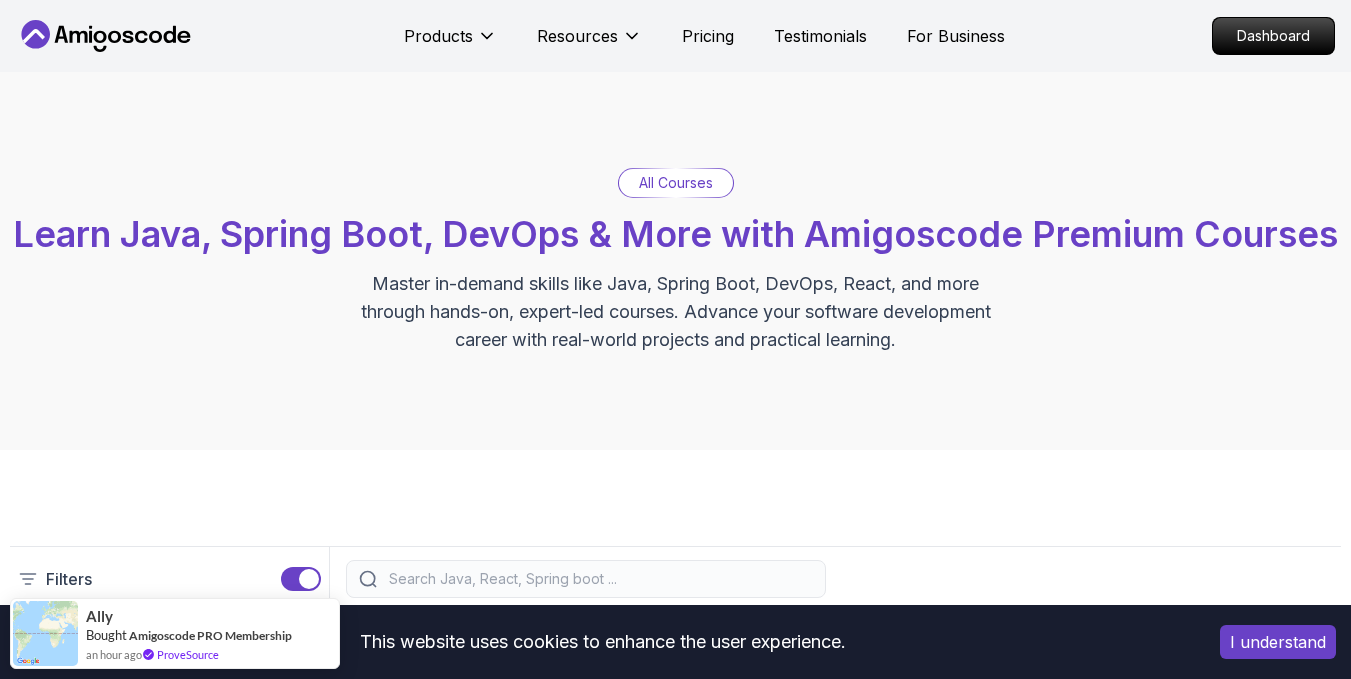 click on "Learn Java, Spring Boot, DevOps & More with Amigoscode Premium Courses" at bounding box center [675, 234] 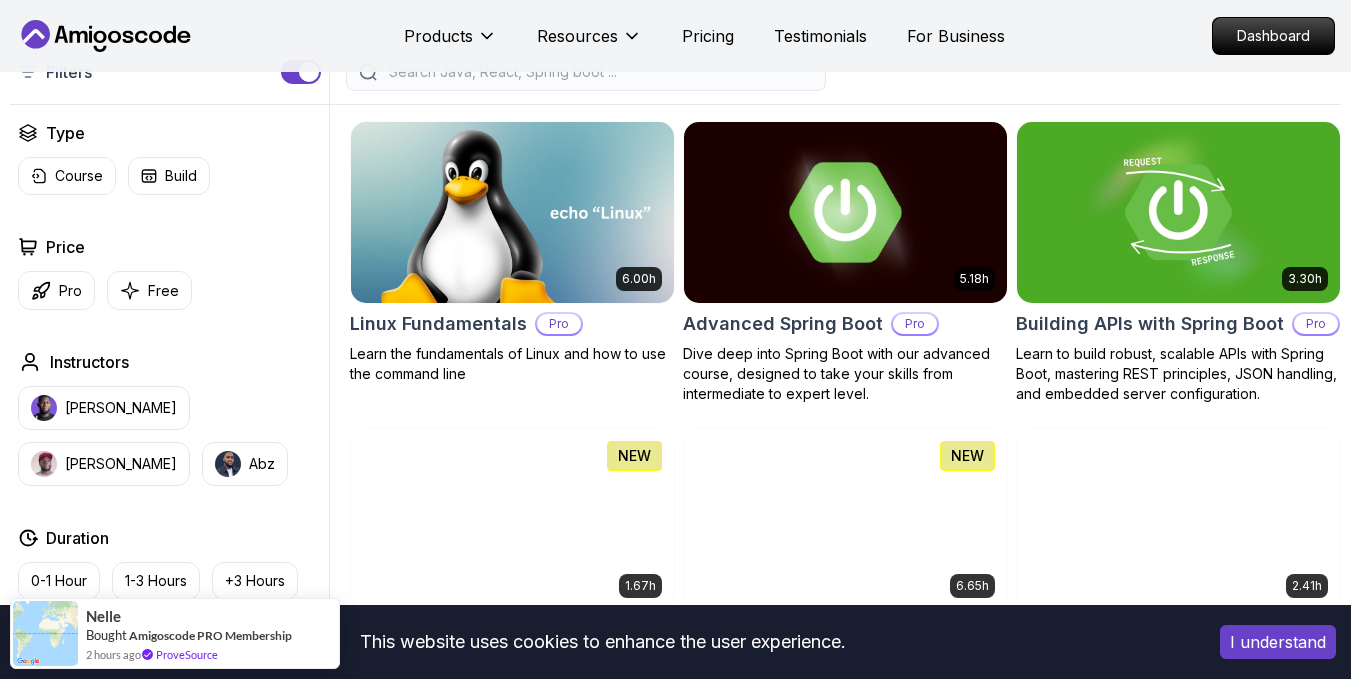 scroll, scrollTop: 511, scrollLeft: 0, axis: vertical 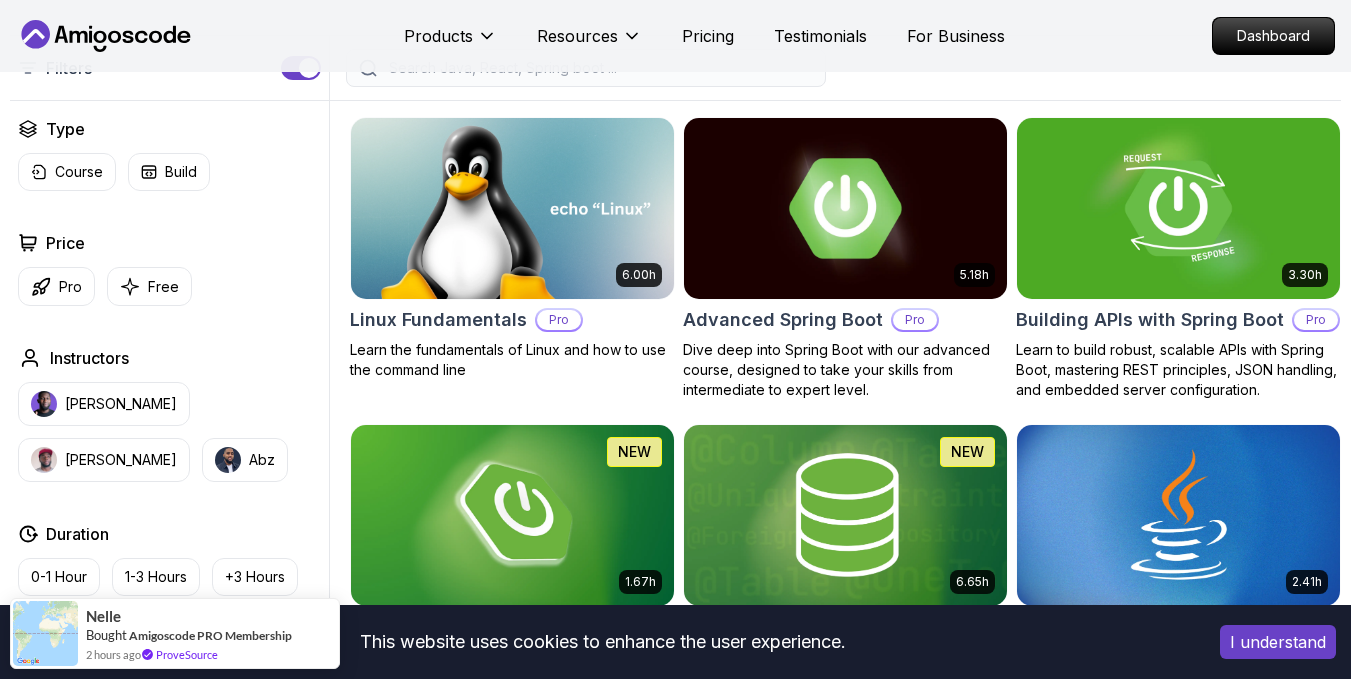 click on "5.18h Advanced Spring Boot Pro Dive deep into Spring Boot with our advanced course, designed to take your skills from intermediate to expert level." at bounding box center (845, 258) 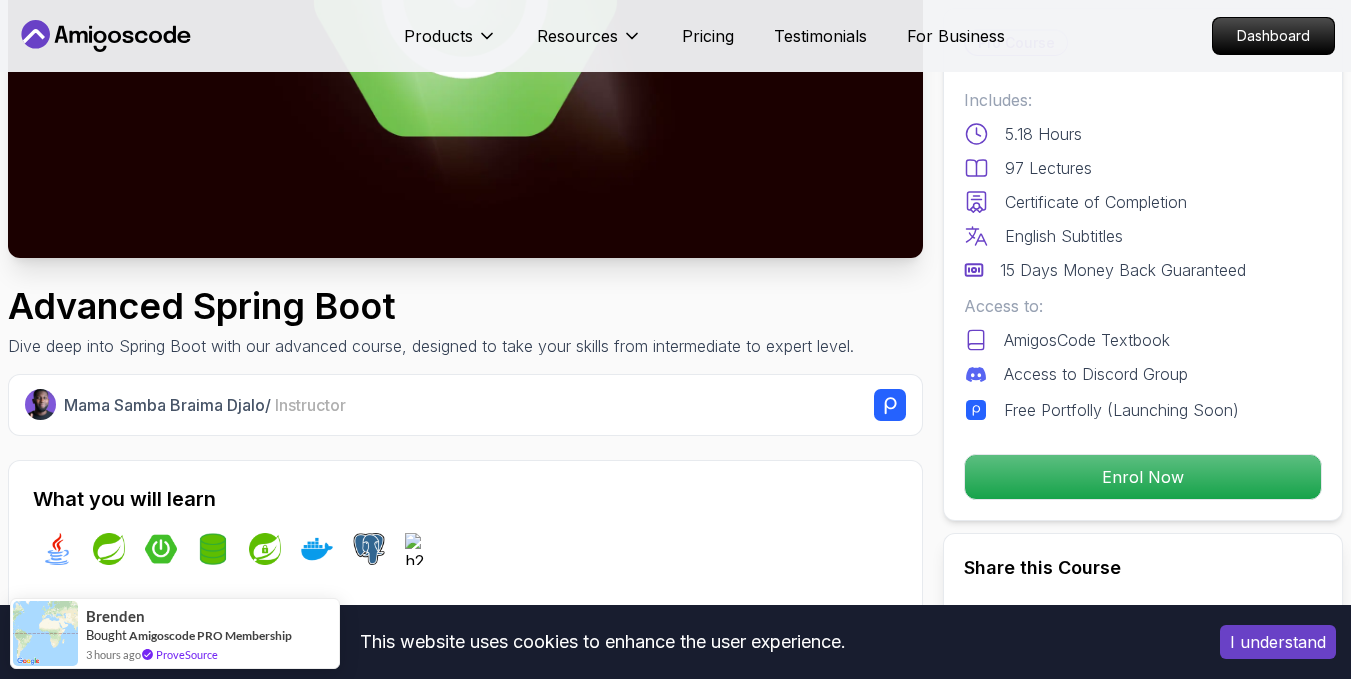scroll, scrollTop: 378, scrollLeft: 0, axis: vertical 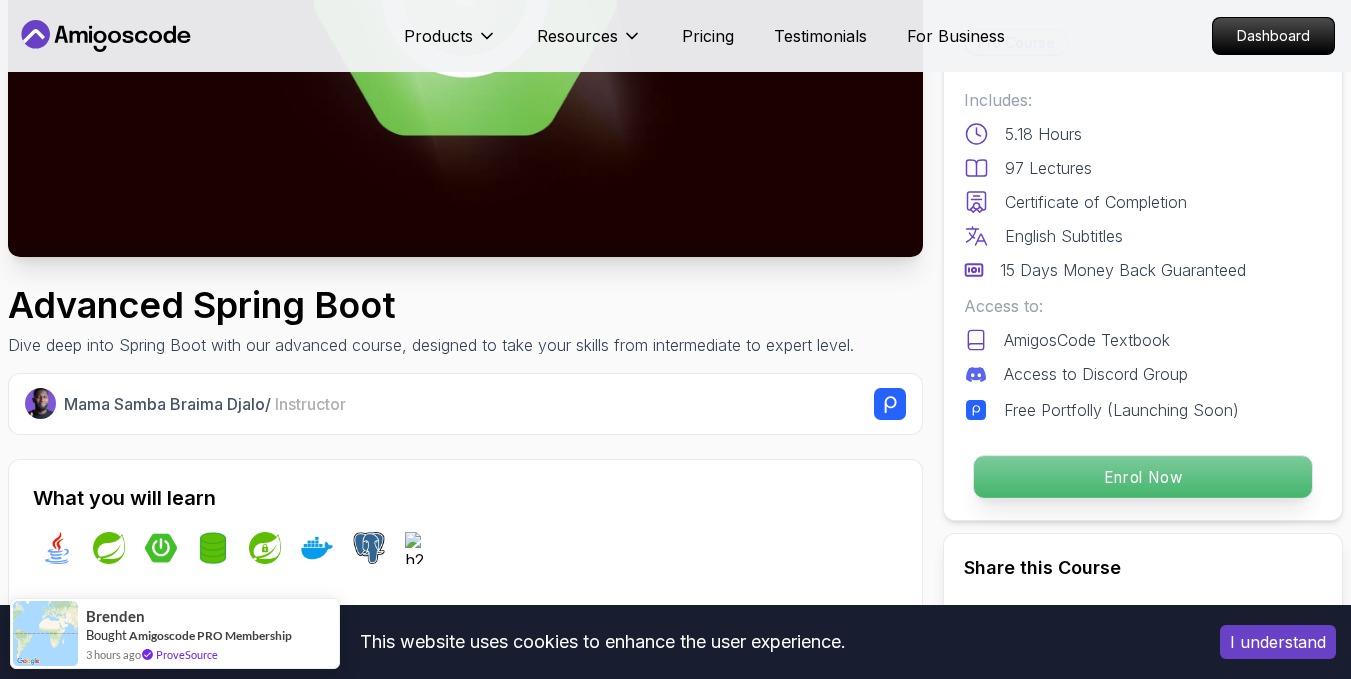 click on "Enrol Now" at bounding box center (1143, 477) 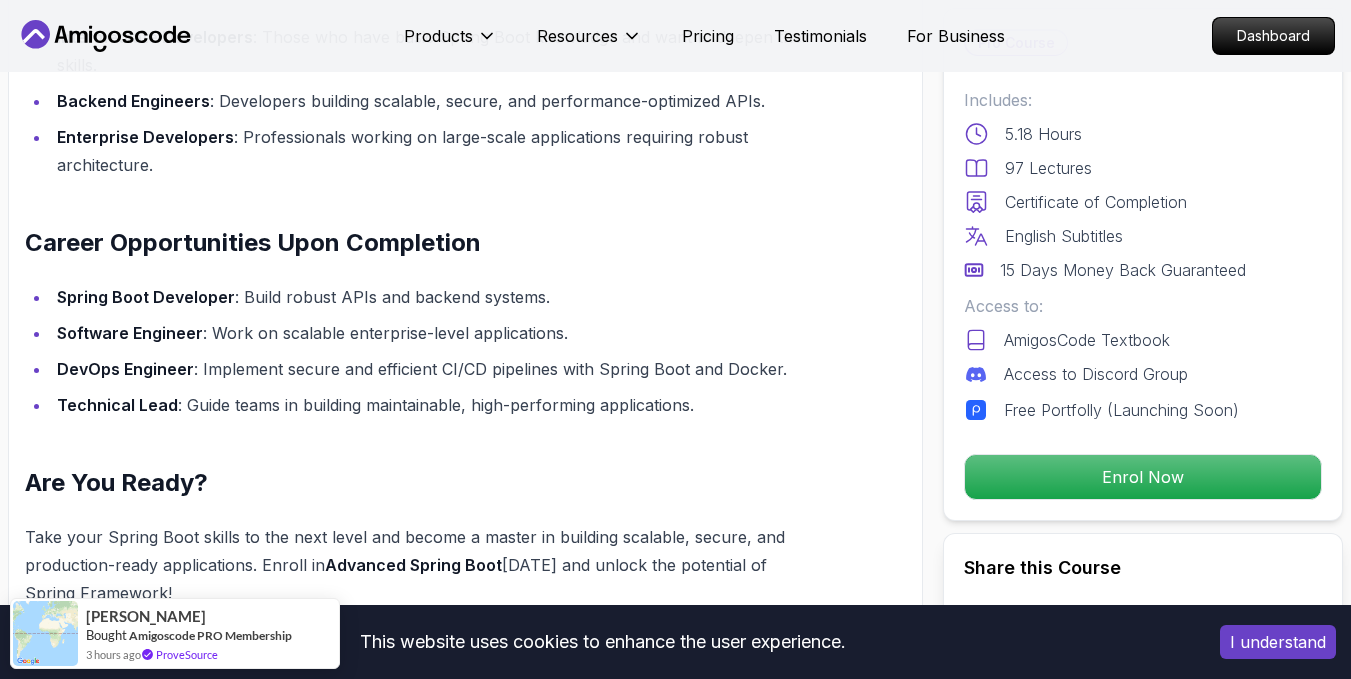 scroll, scrollTop: 1943, scrollLeft: 0, axis: vertical 